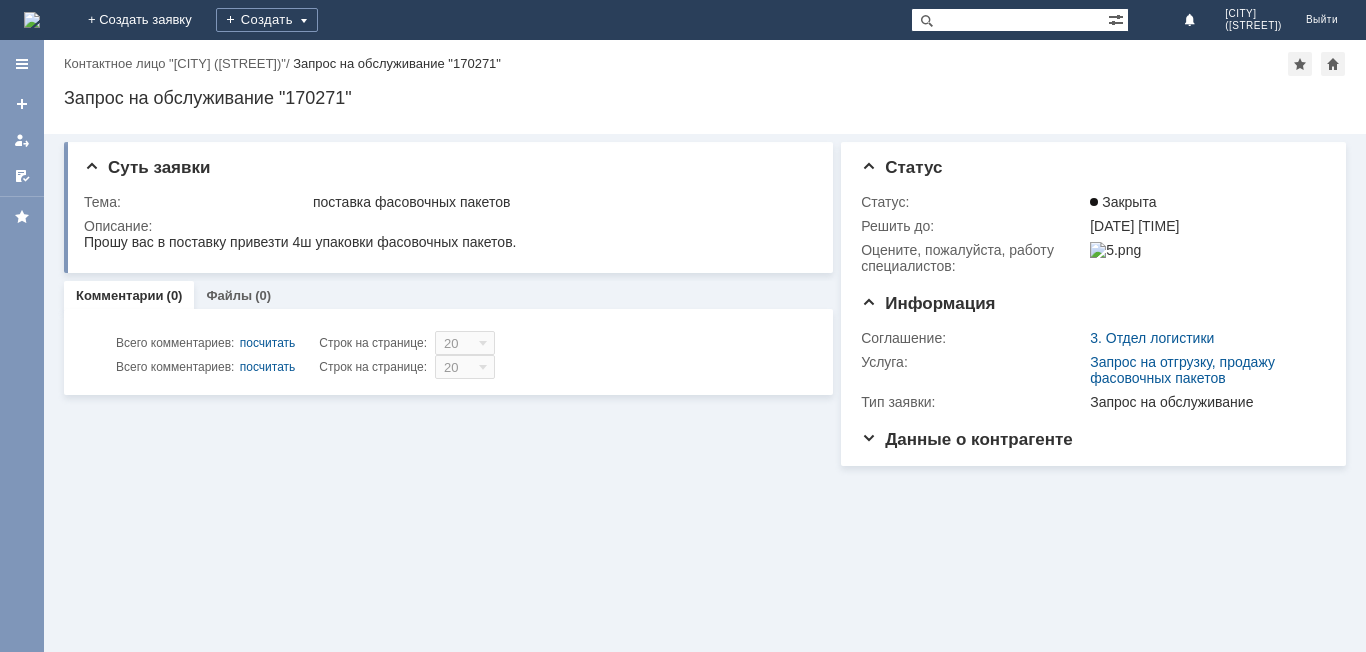 scroll, scrollTop: 0, scrollLeft: 0, axis: both 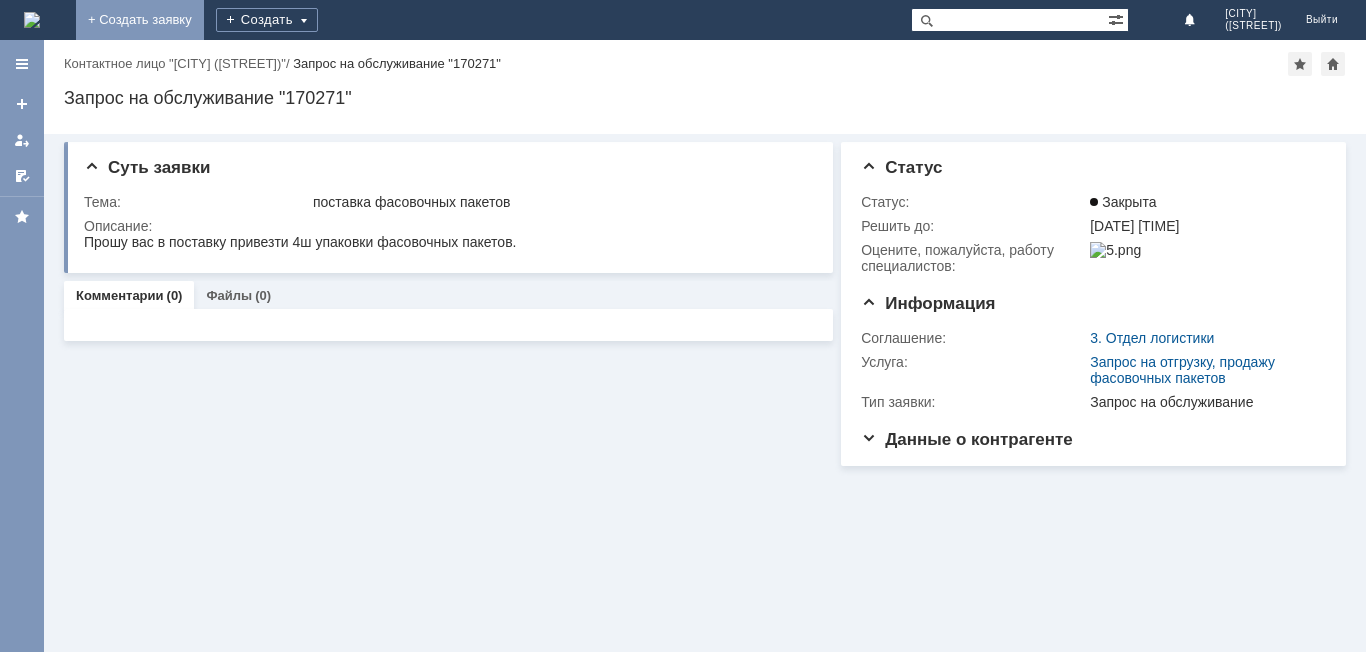 click on "+ Создать заявку" at bounding box center (140, 20) 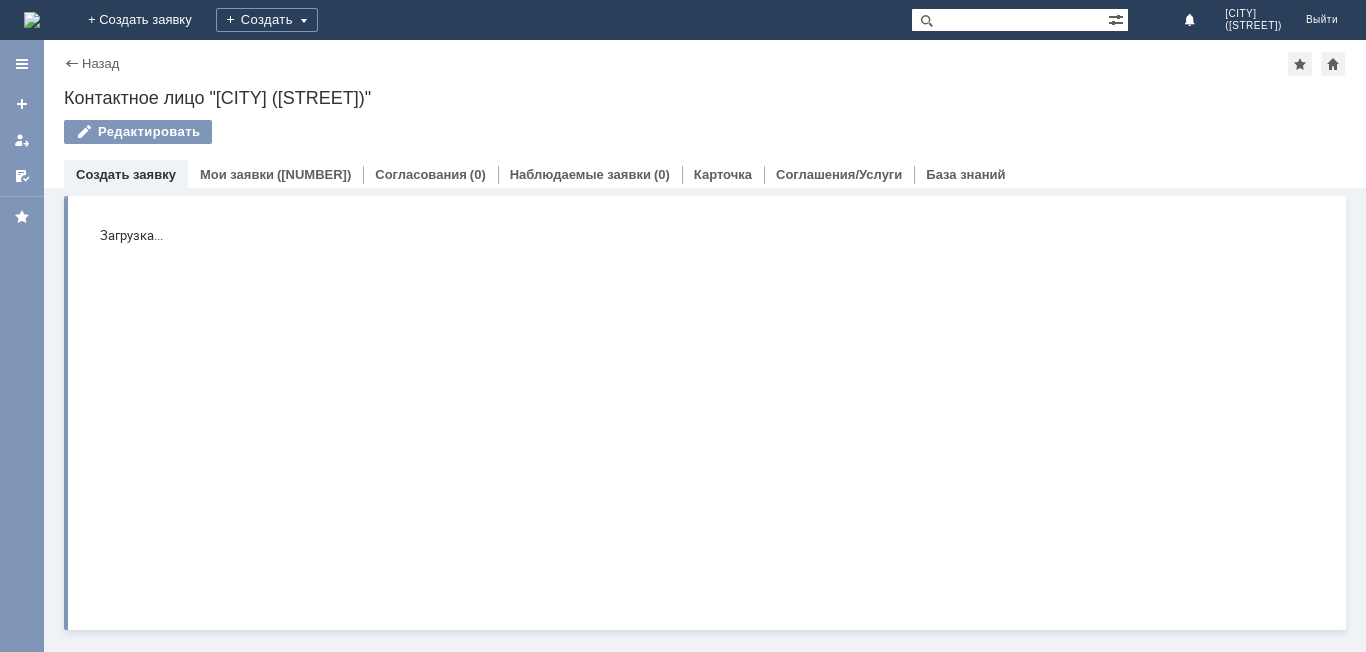 scroll, scrollTop: 0, scrollLeft: 0, axis: both 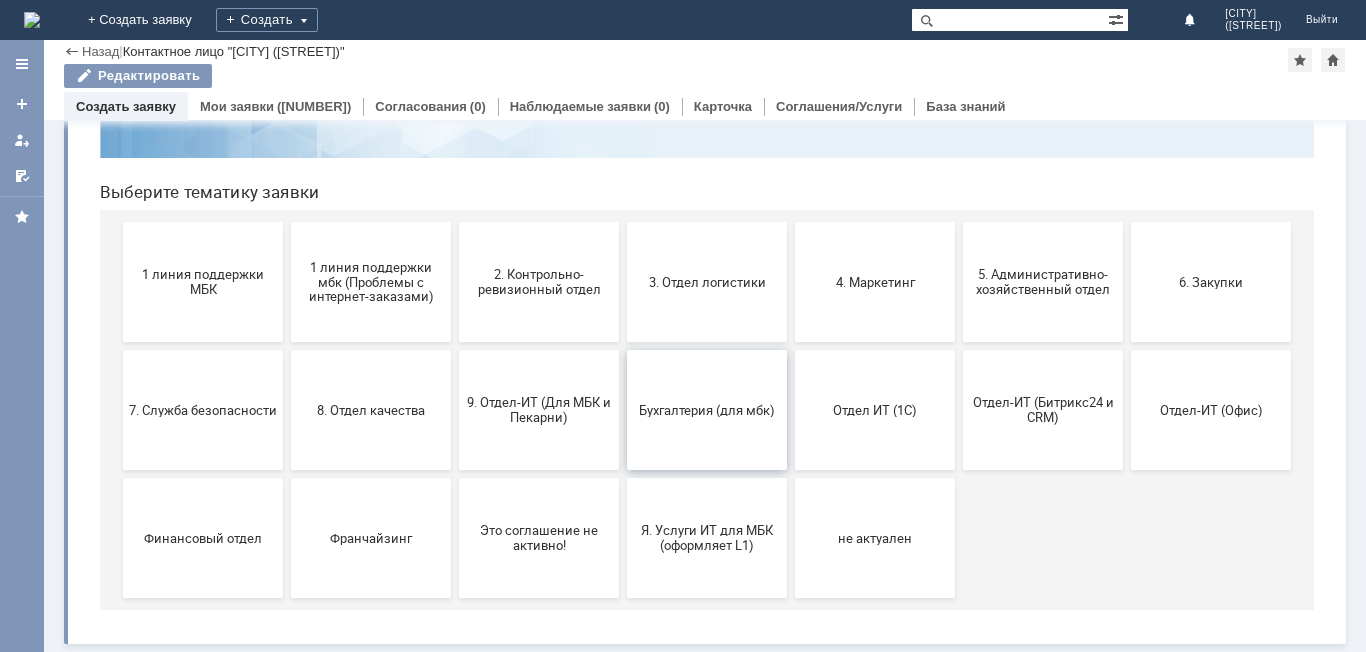 click on "Бухгалтерия (для мбк)" at bounding box center (707, 409) 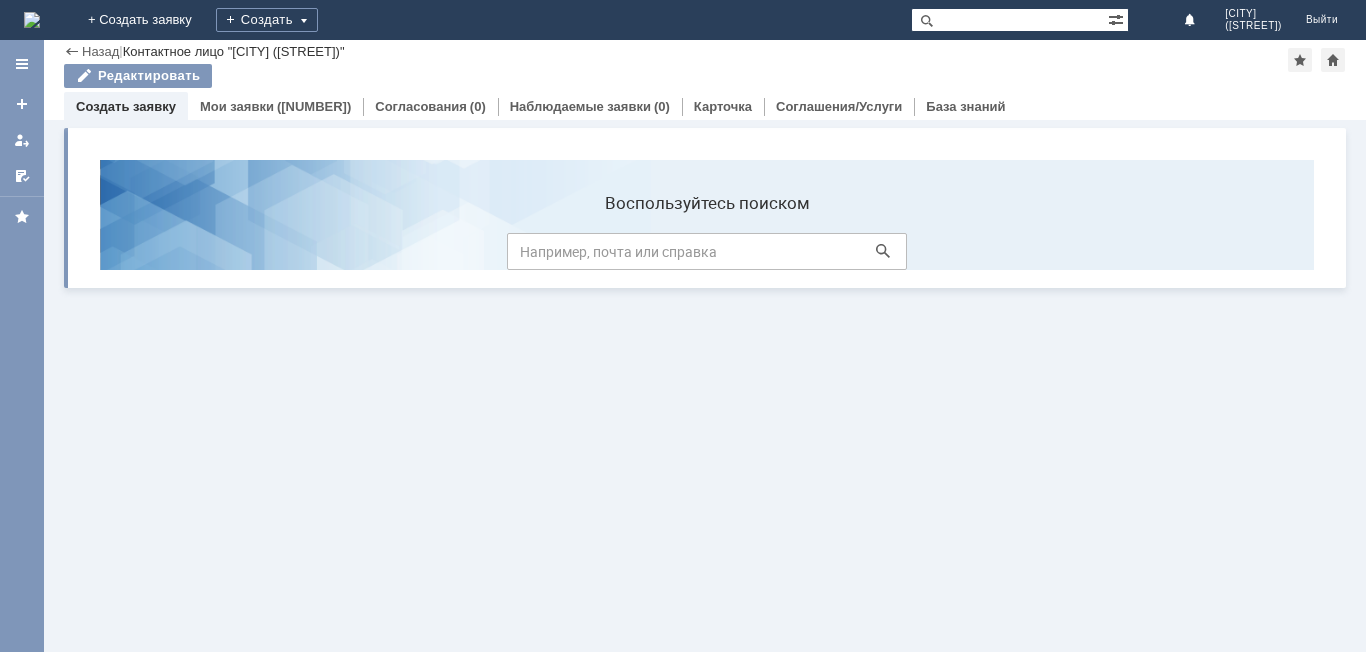 scroll, scrollTop: 0, scrollLeft: 0, axis: both 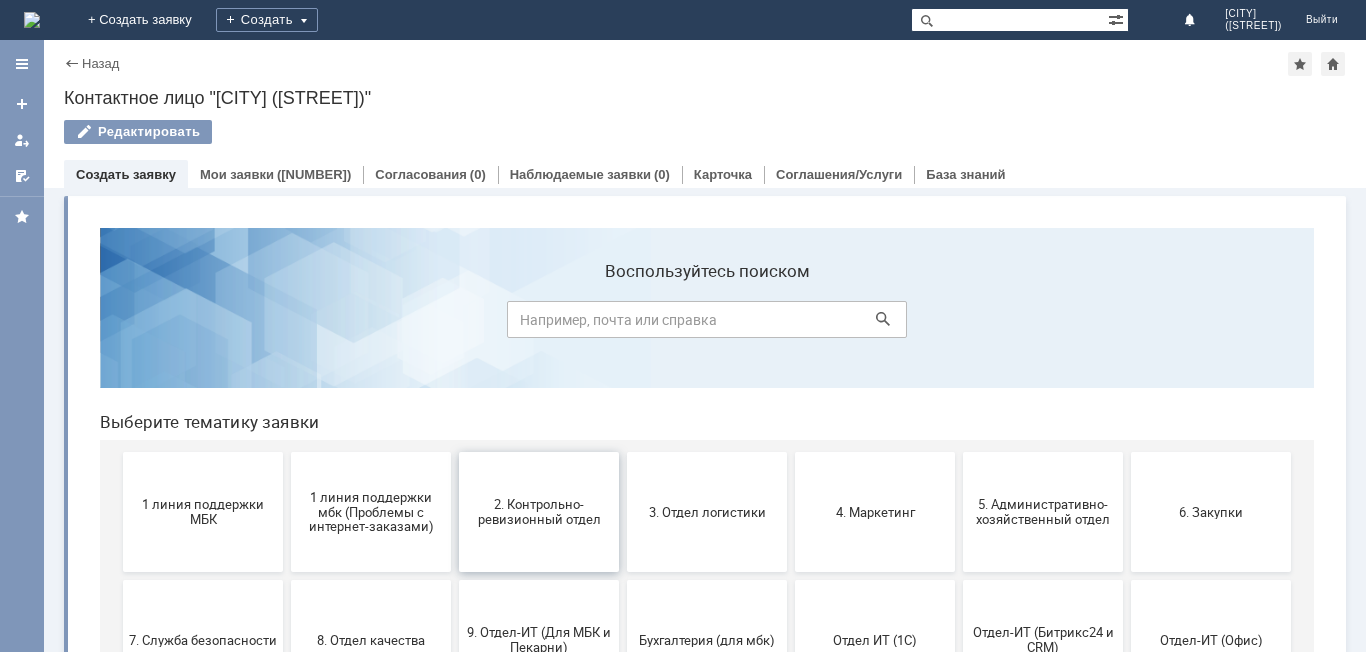 click on "2. Контрольно-ревизионный отдел" at bounding box center [539, 512] 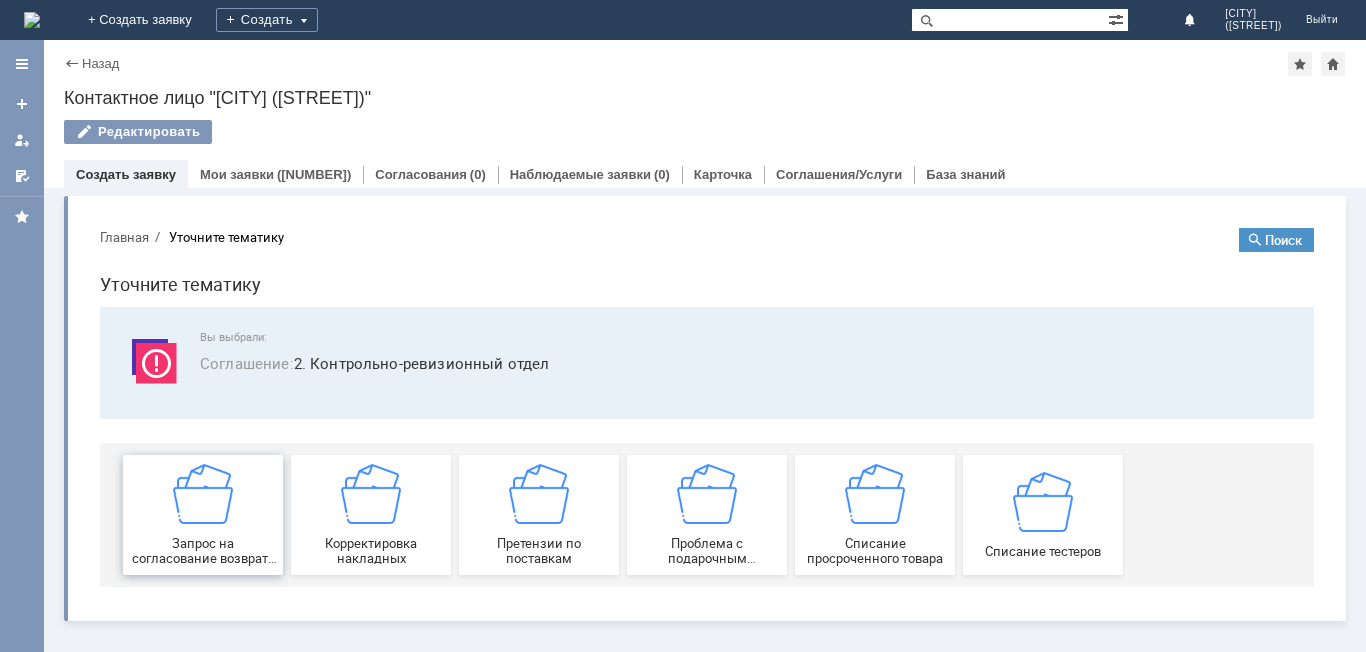 click at bounding box center [203, 494] 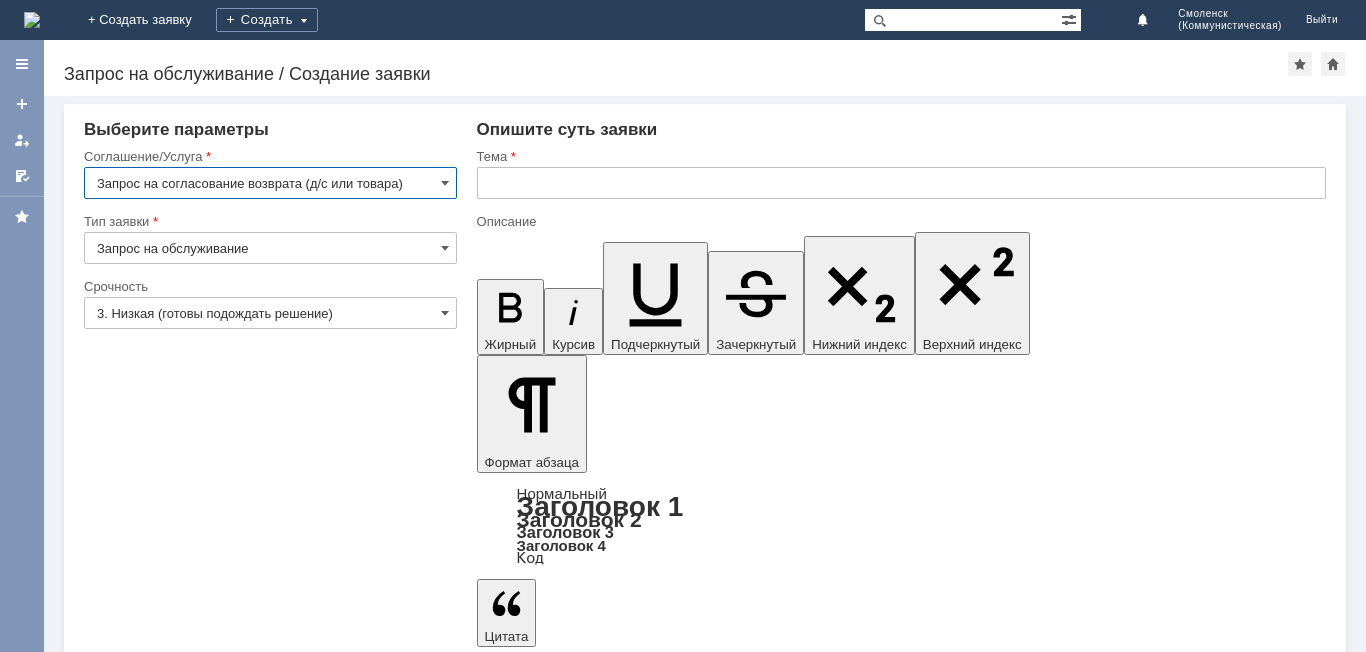 scroll, scrollTop: 0, scrollLeft: 0, axis: both 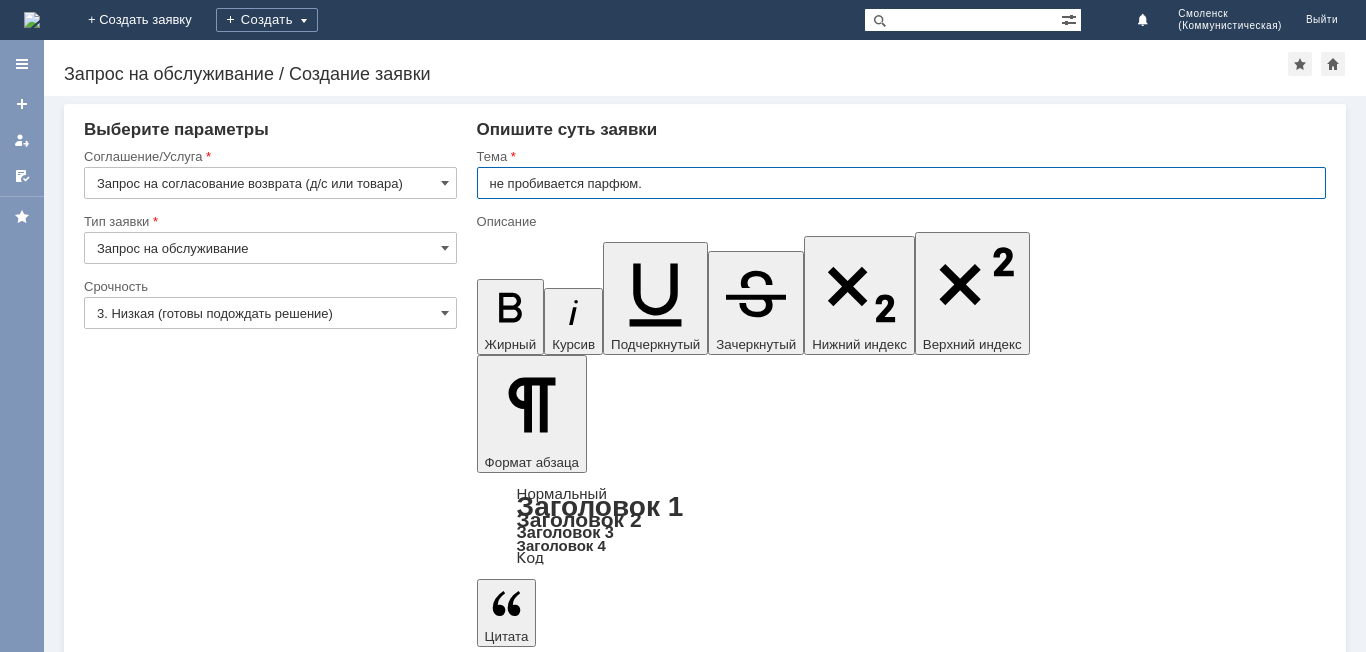 type on "не пробивается парфюм." 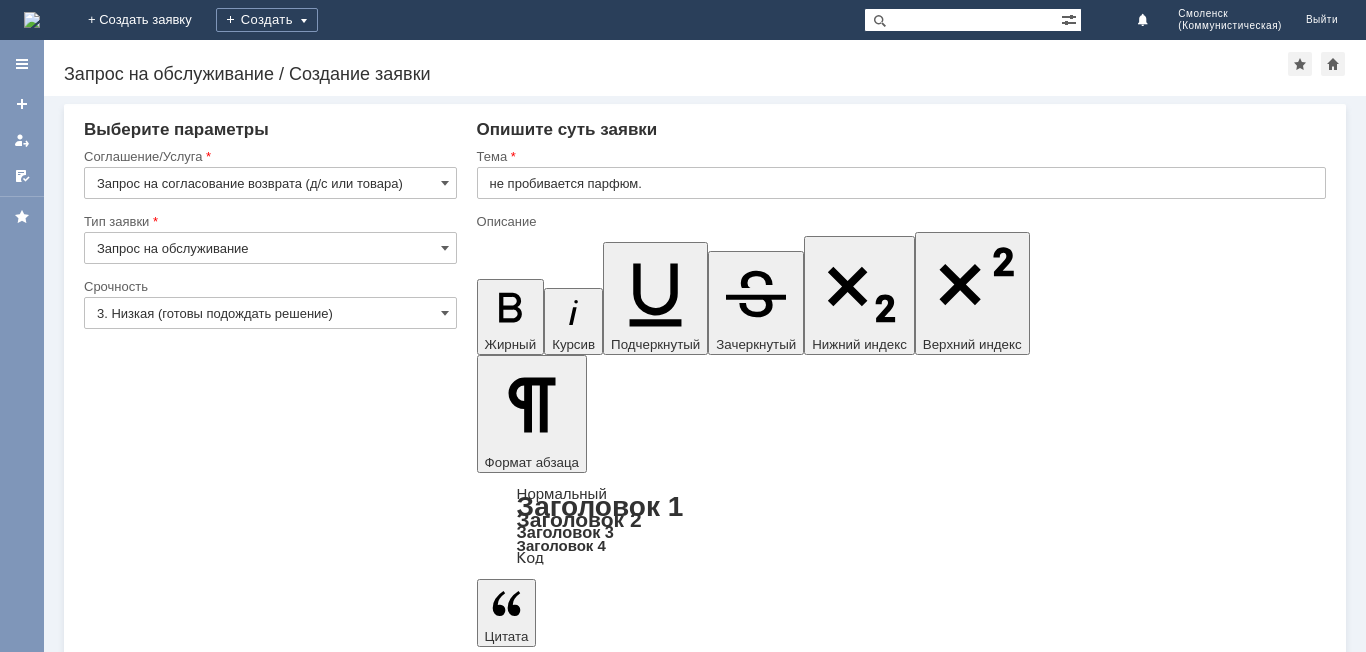 type 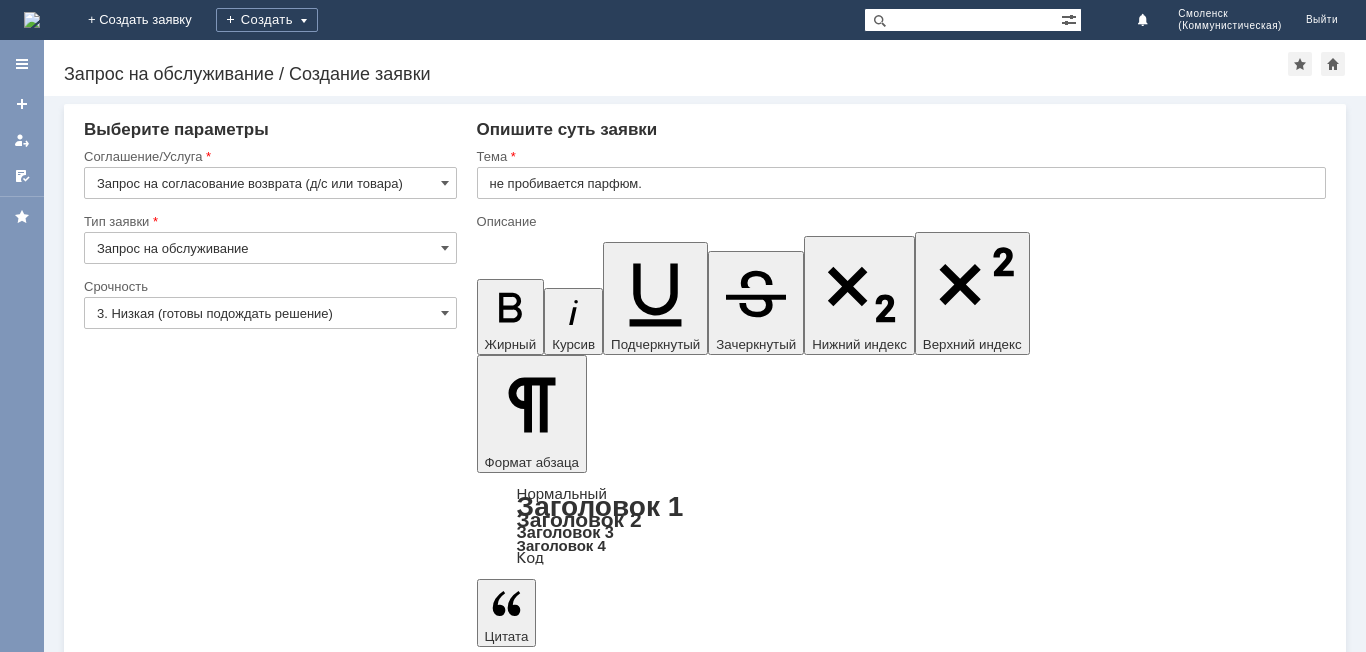 click on "Добрый День !При попытке пробить парфюм мужсой" at bounding box center [639, 5475] 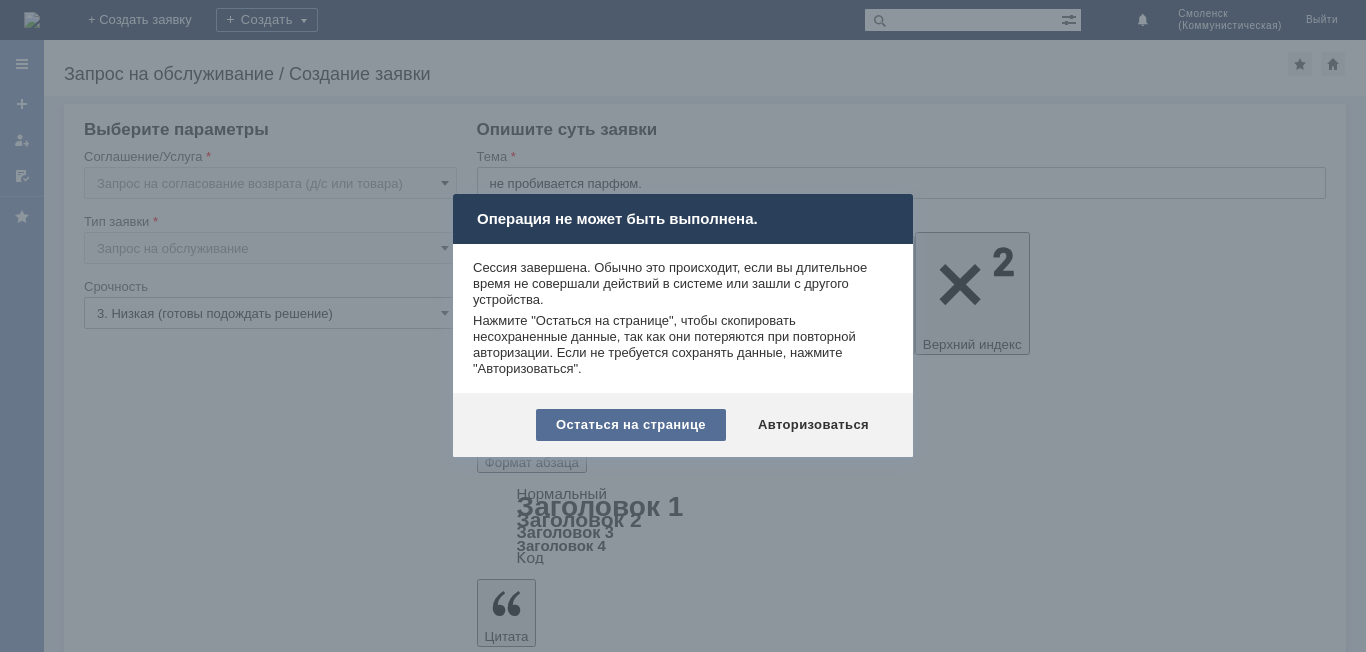 click on "Остаться на странице" at bounding box center (631, 425) 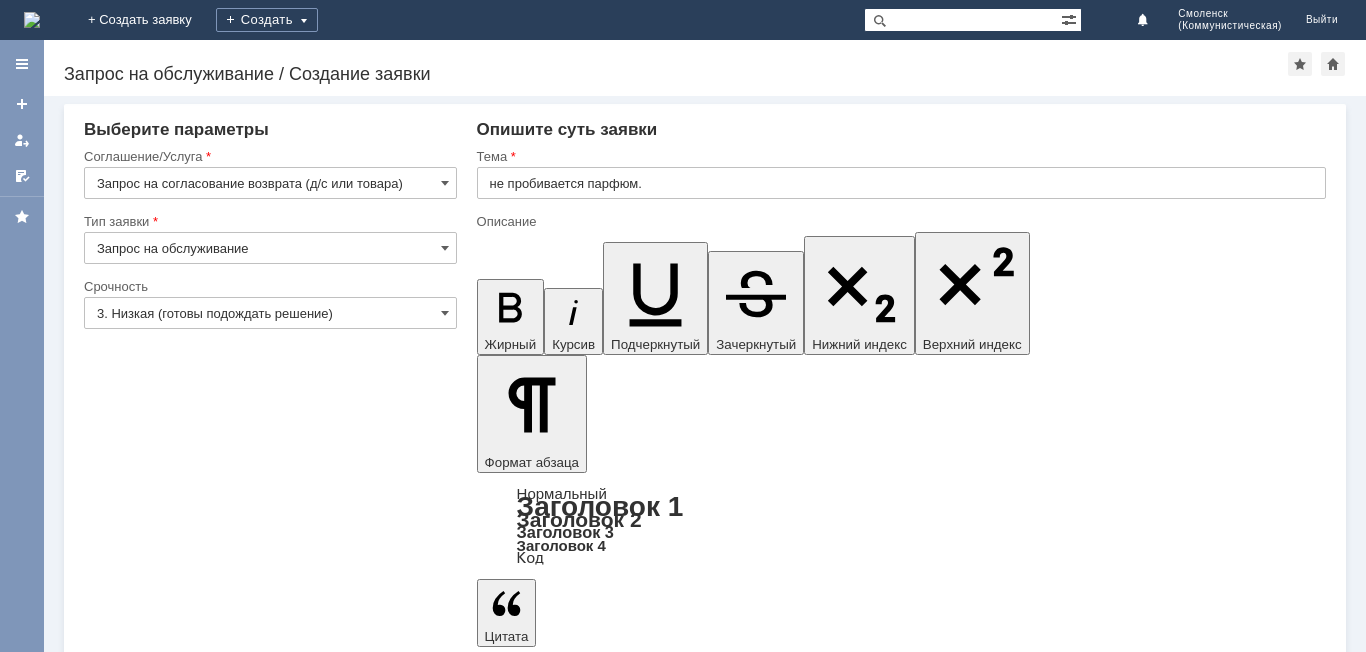 click on "Сохранить" at bounding box center (144, 5689) 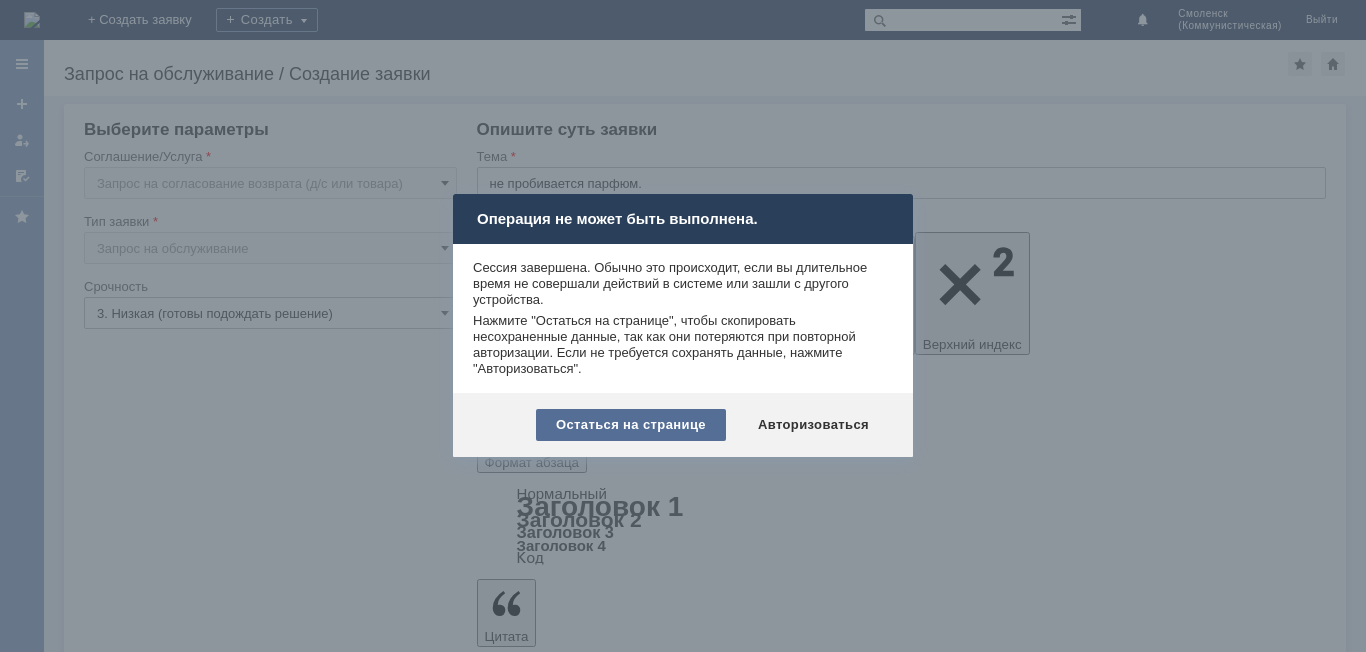 click on "Остаться на странице" at bounding box center (631, 425) 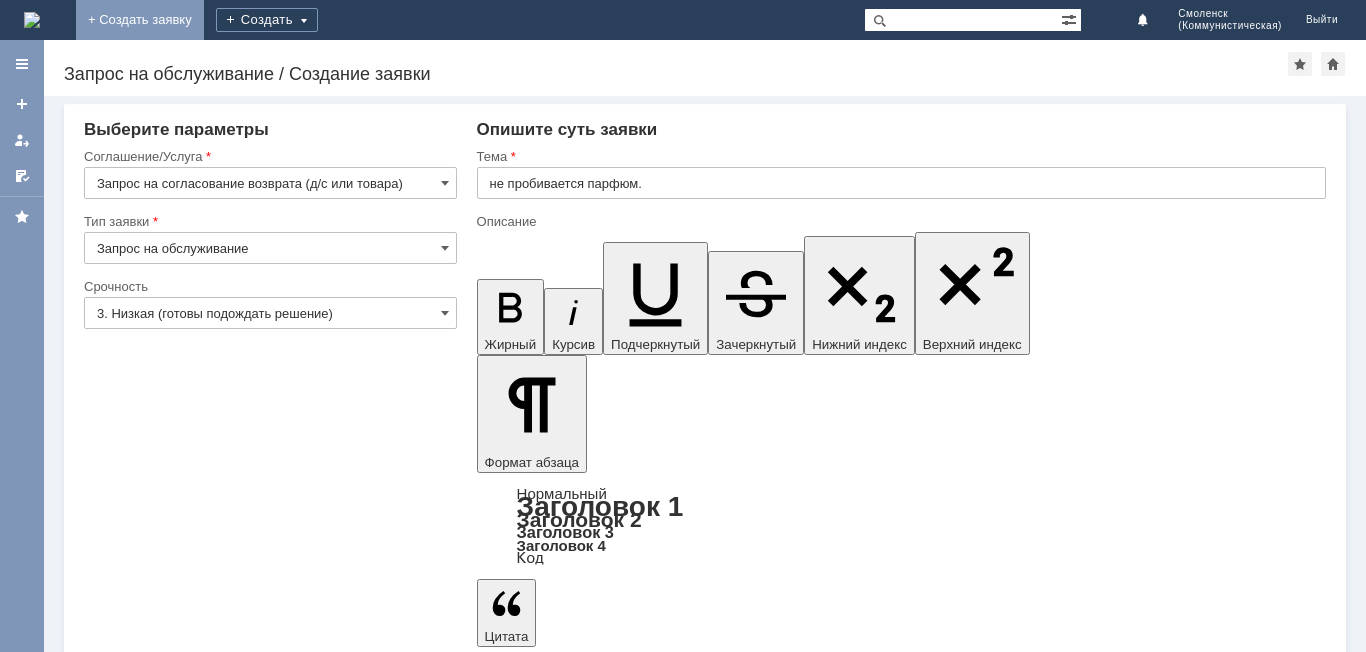 click on "+ Создать заявку" at bounding box center [140, 20] 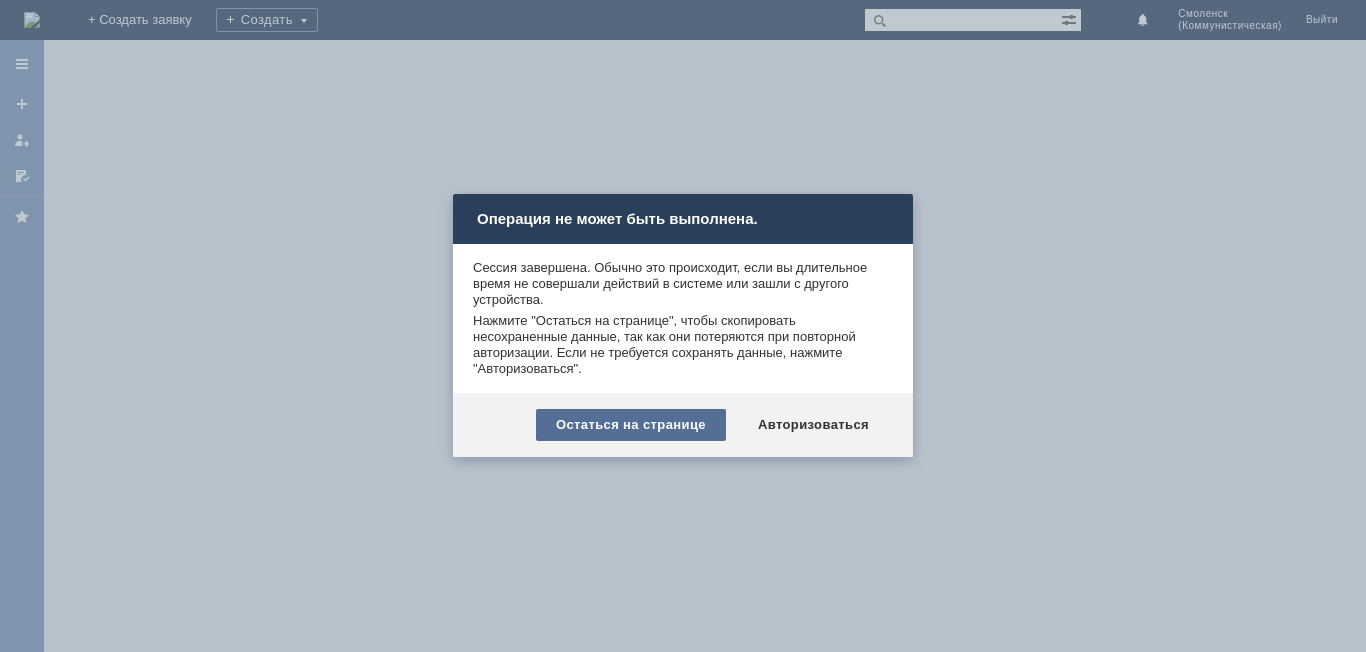 click on "Остаться на странице" at bounding box center [631, 425] 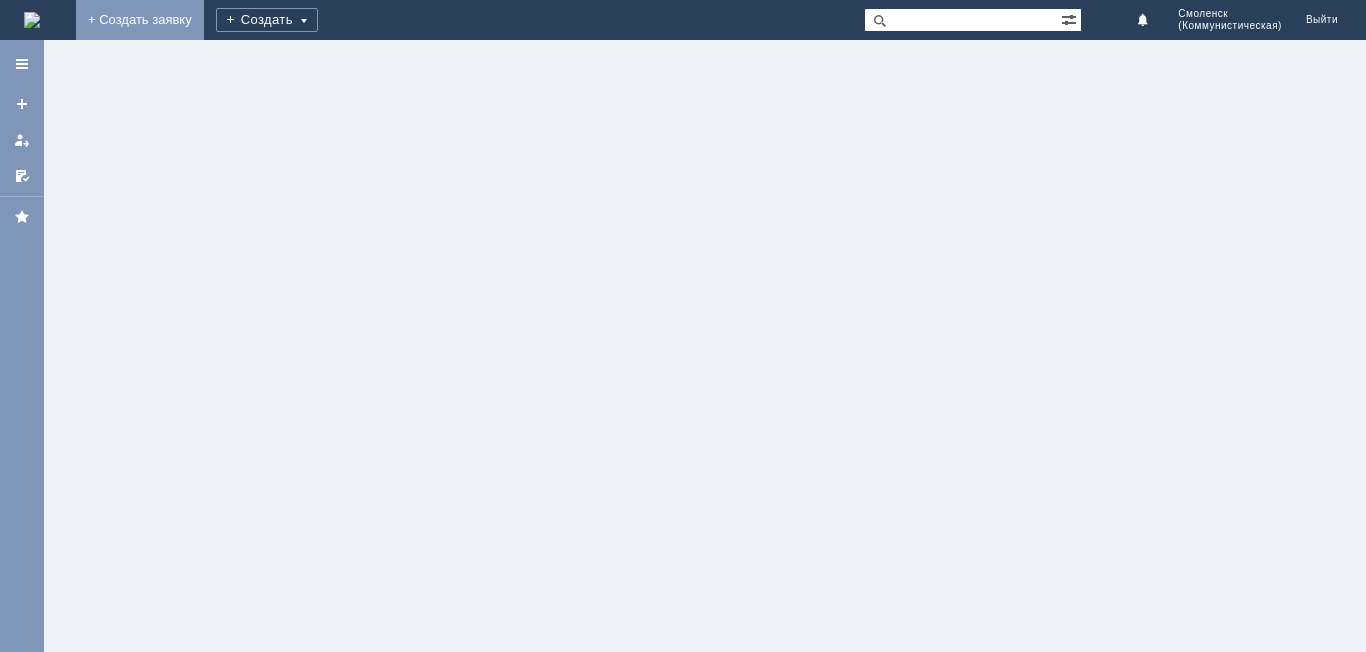 click on "+ Создать заявку" at bounding box center [140, 20] 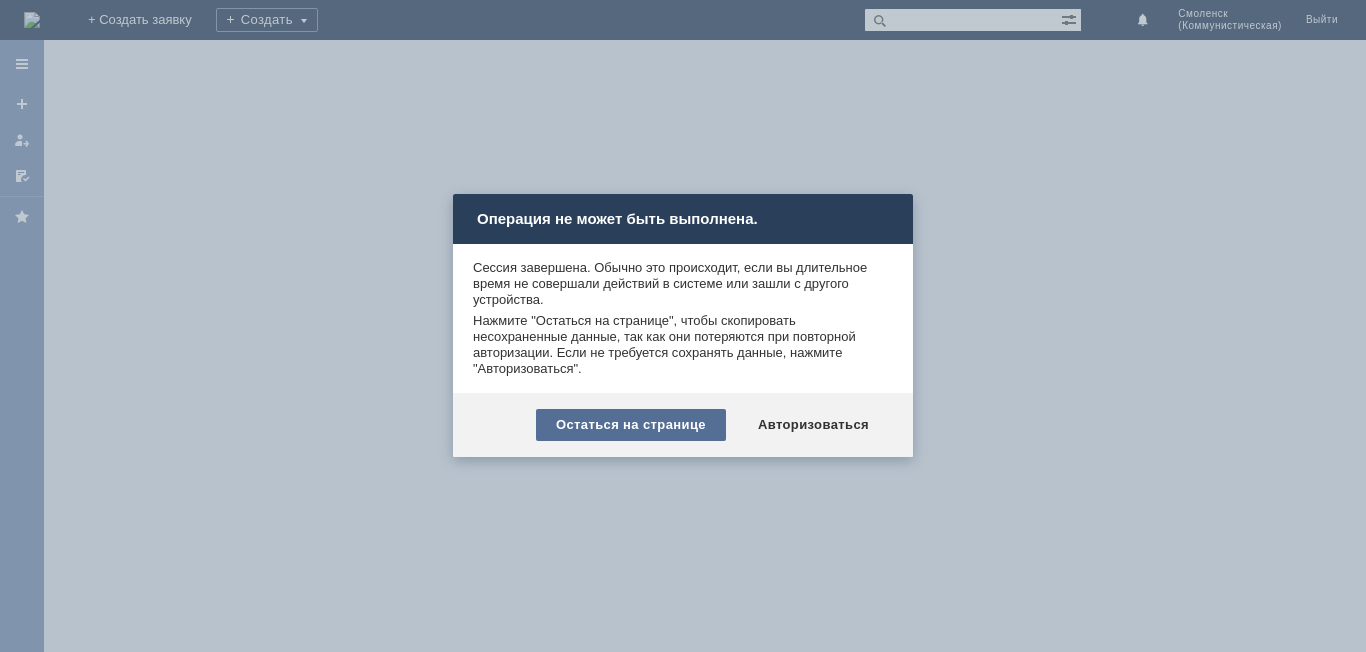 click on "Остаться на странице" at bounding box center (631, 425) 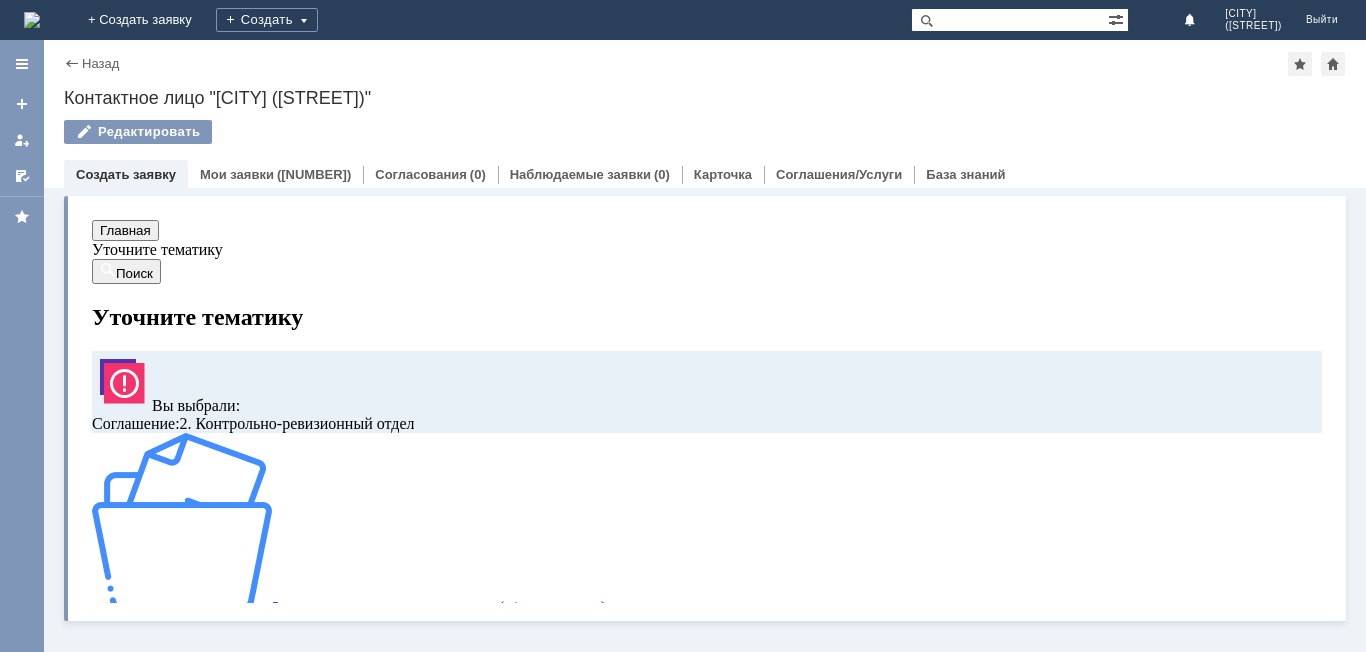 scroll, scrollTop: 0, scrollLeft: 0, axis: both 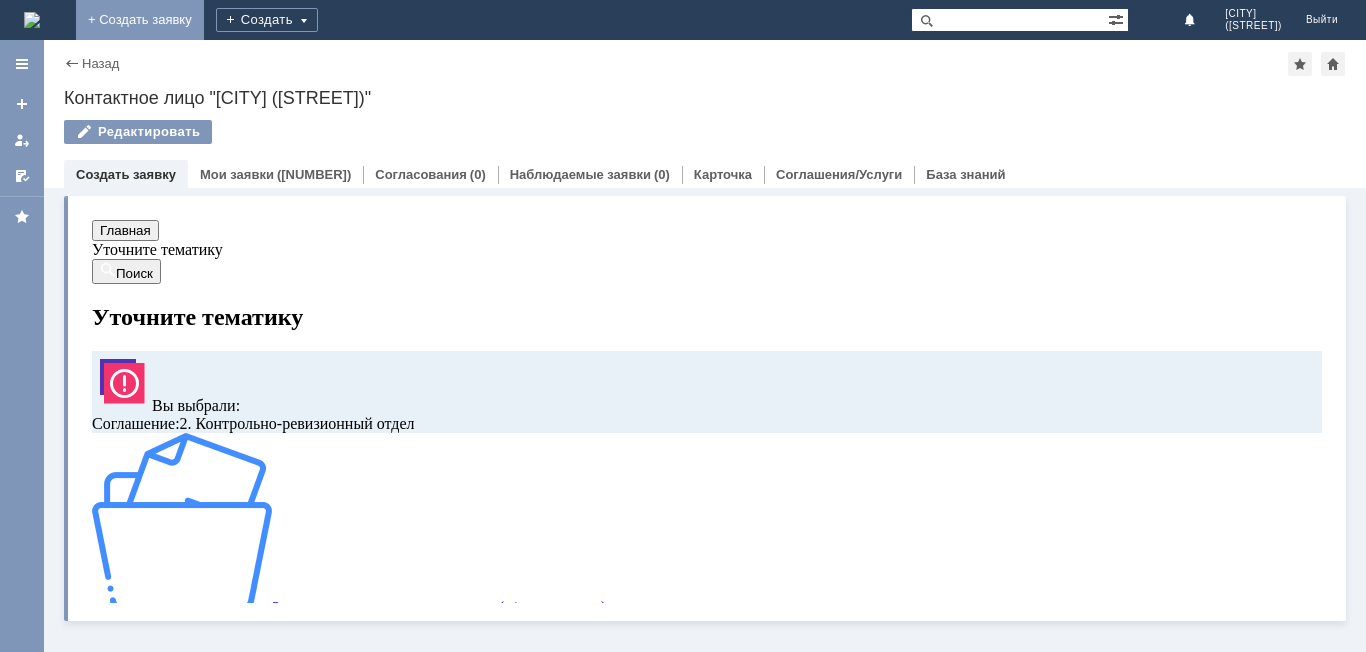 click on "+ Создать заявку" at bounding box center (140, 20) 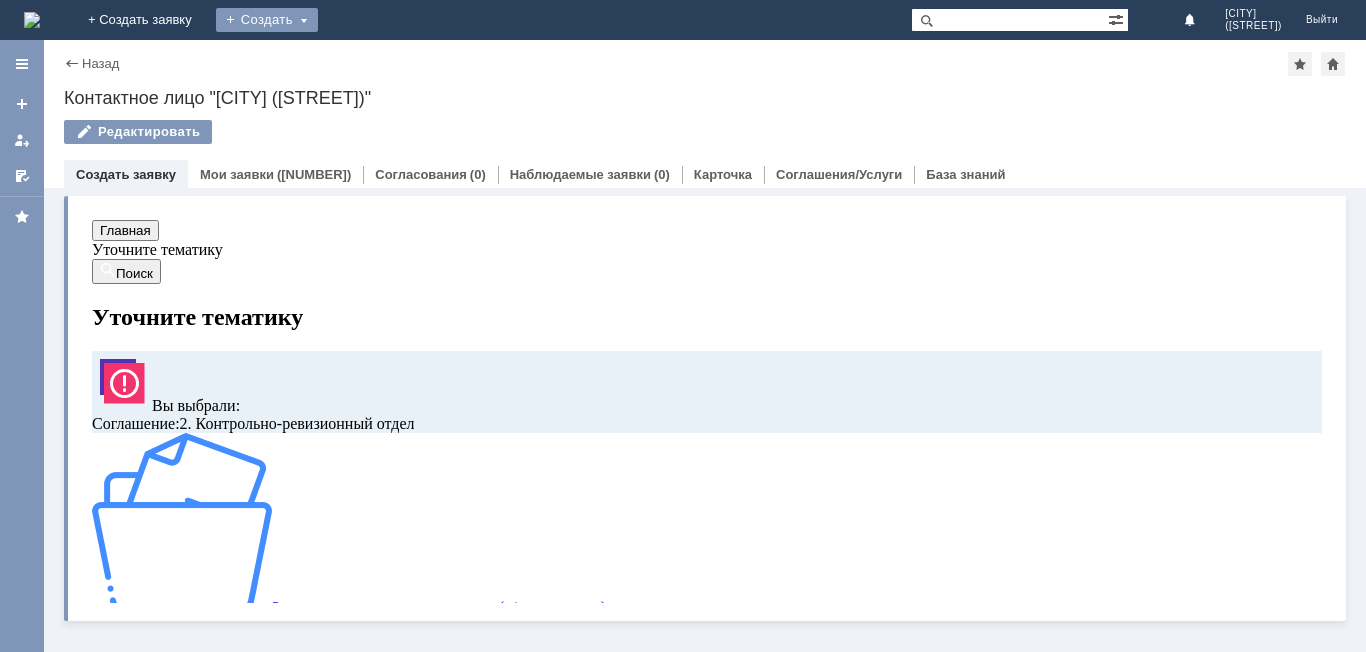 click on "Создать" at bounding box center (267, 20) 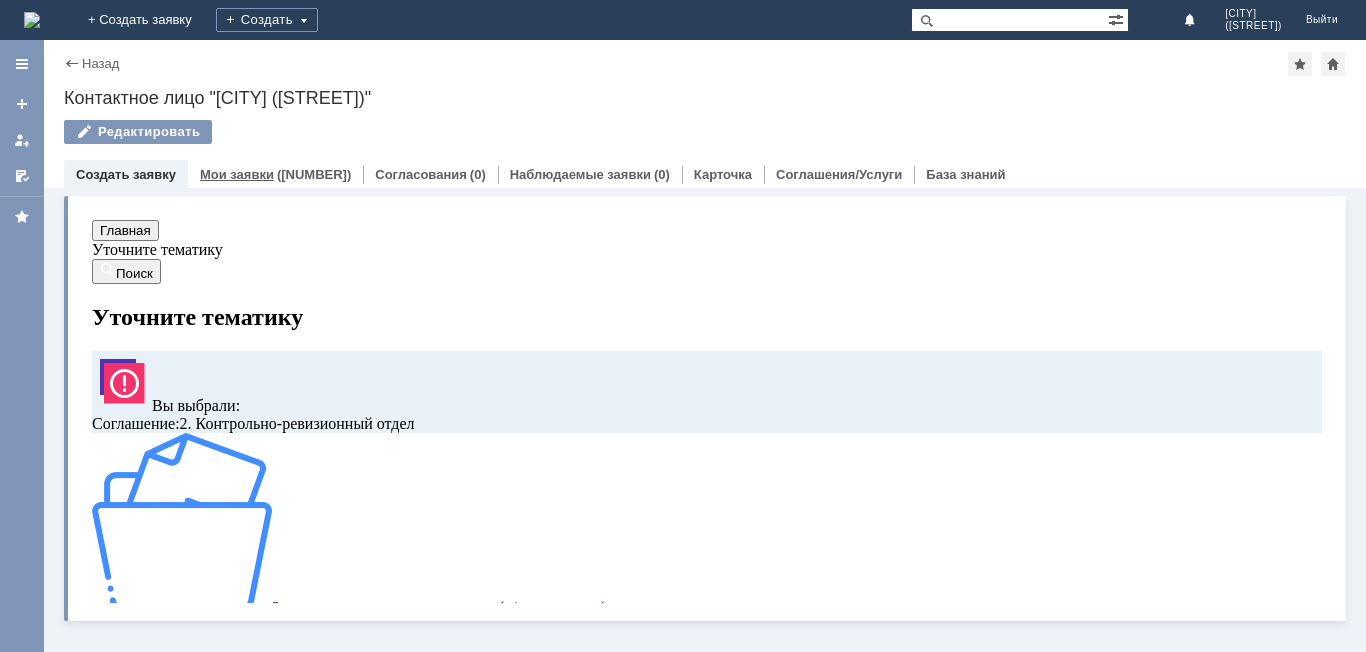 click on "Мои заявки" at bounding box center (237, 174) 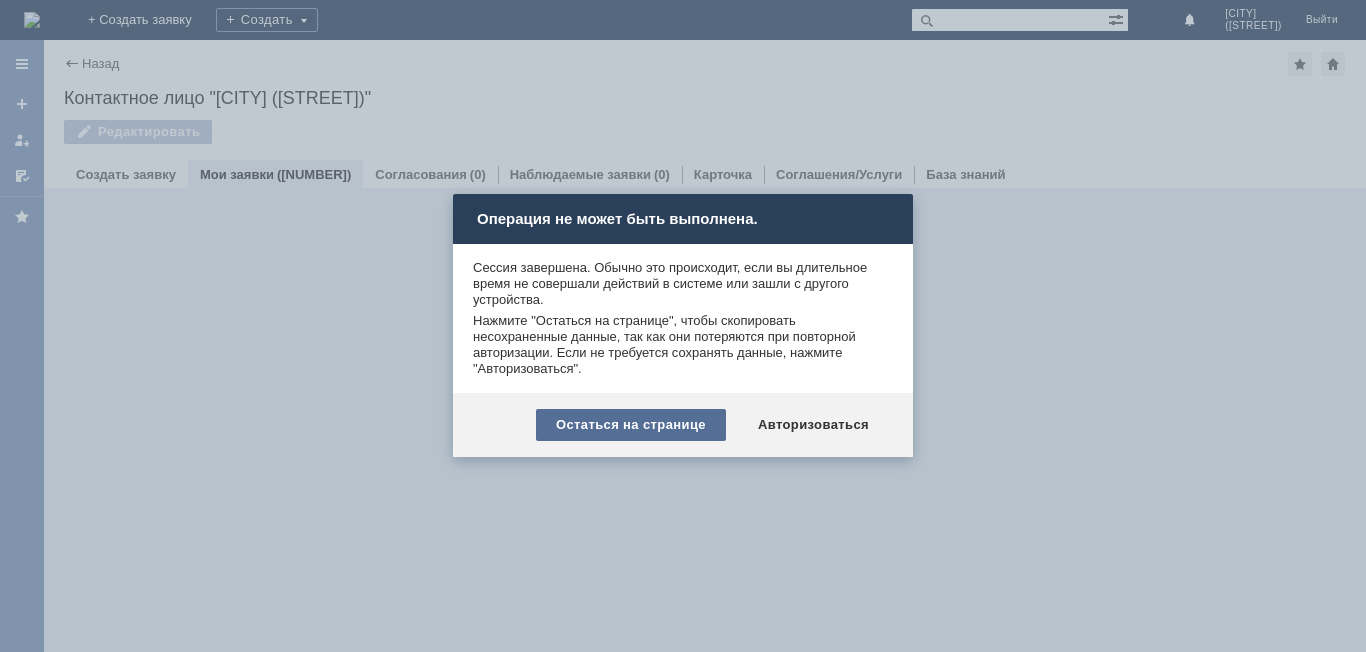 click on "Остаться на странице" at bounding box center [631, 425] 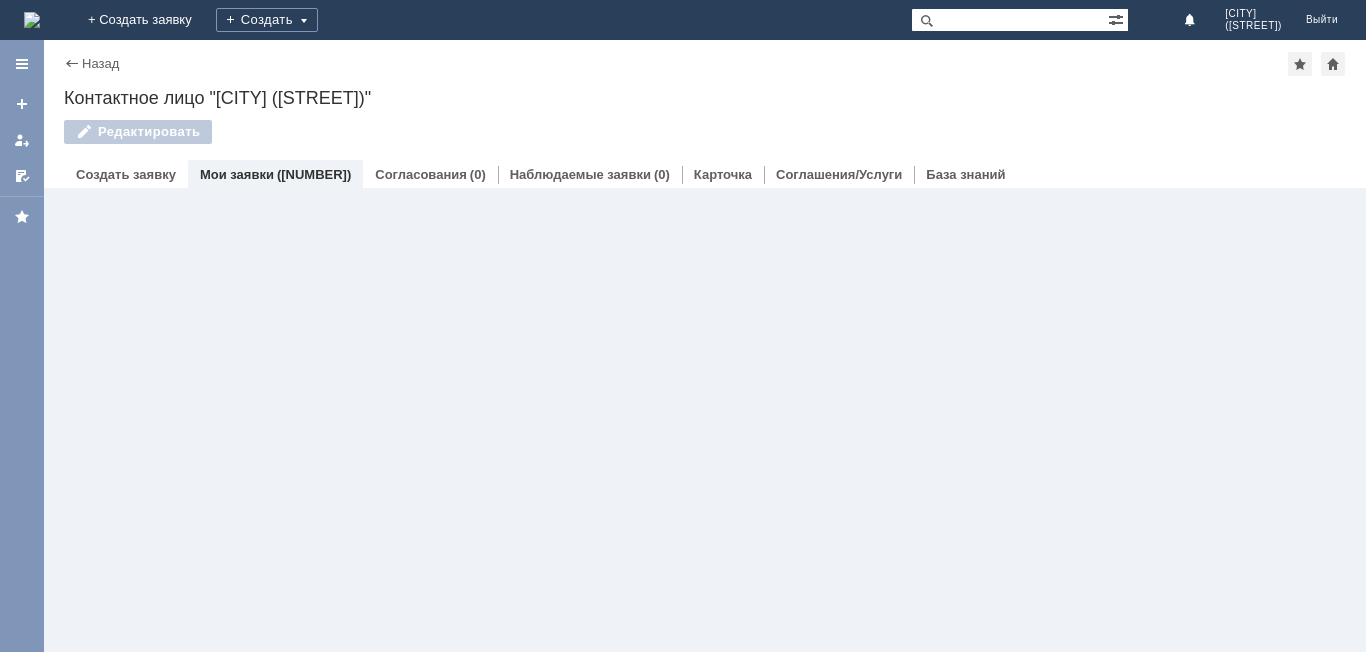 click on "Мои заявки" at bounding box center (237, 174) 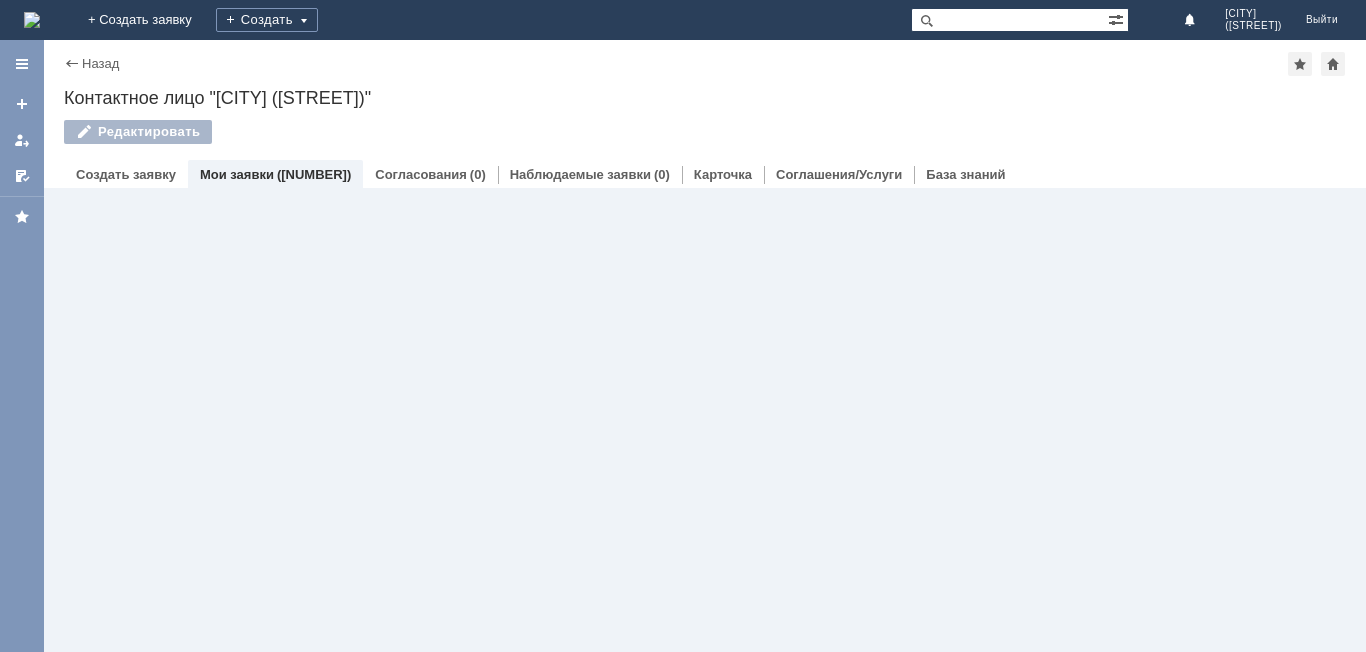 click on "Редактировать" at bounding box center [138, 132] 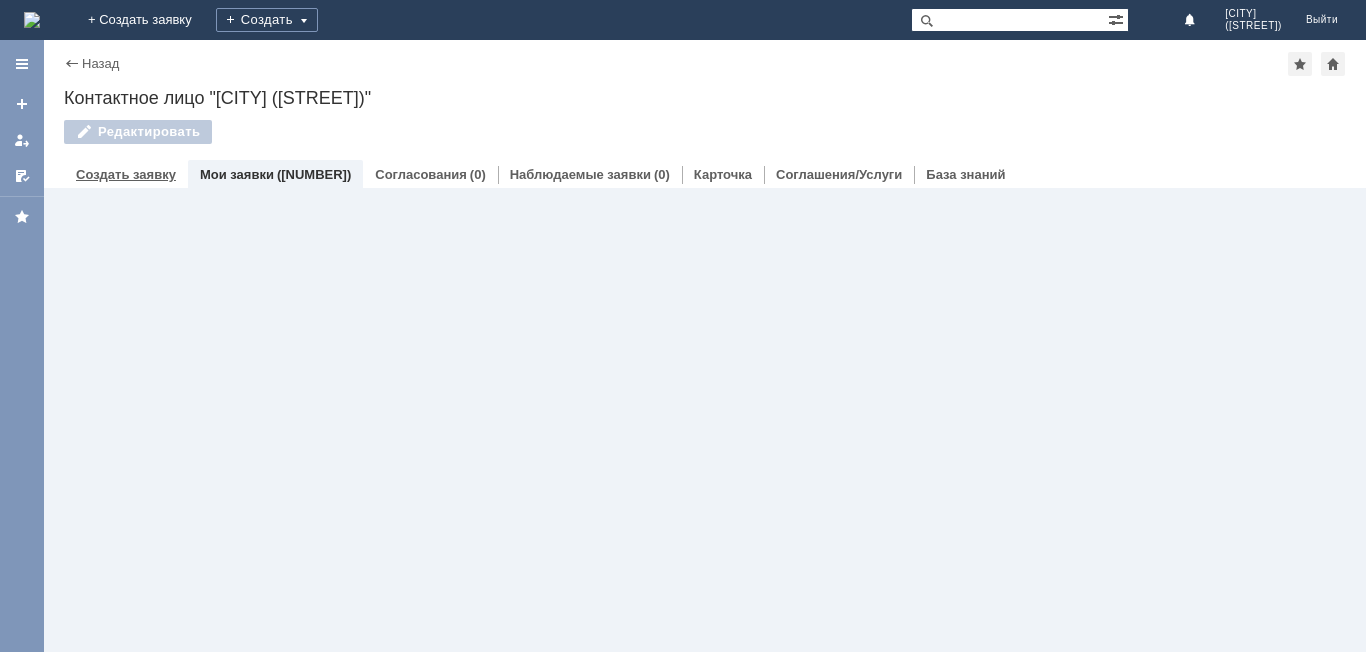 click on "Создать заявку" at bounding box center (126, 174) 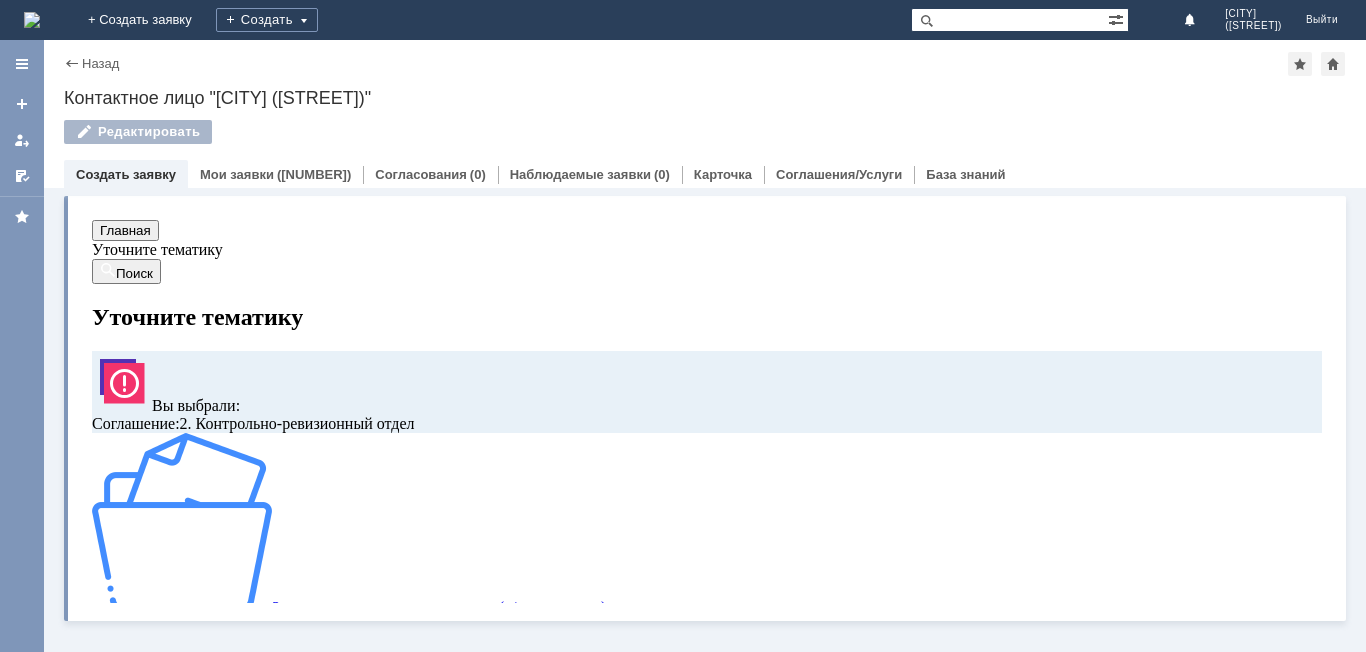 click on "Редактировать" at bounding box center [138, 132] 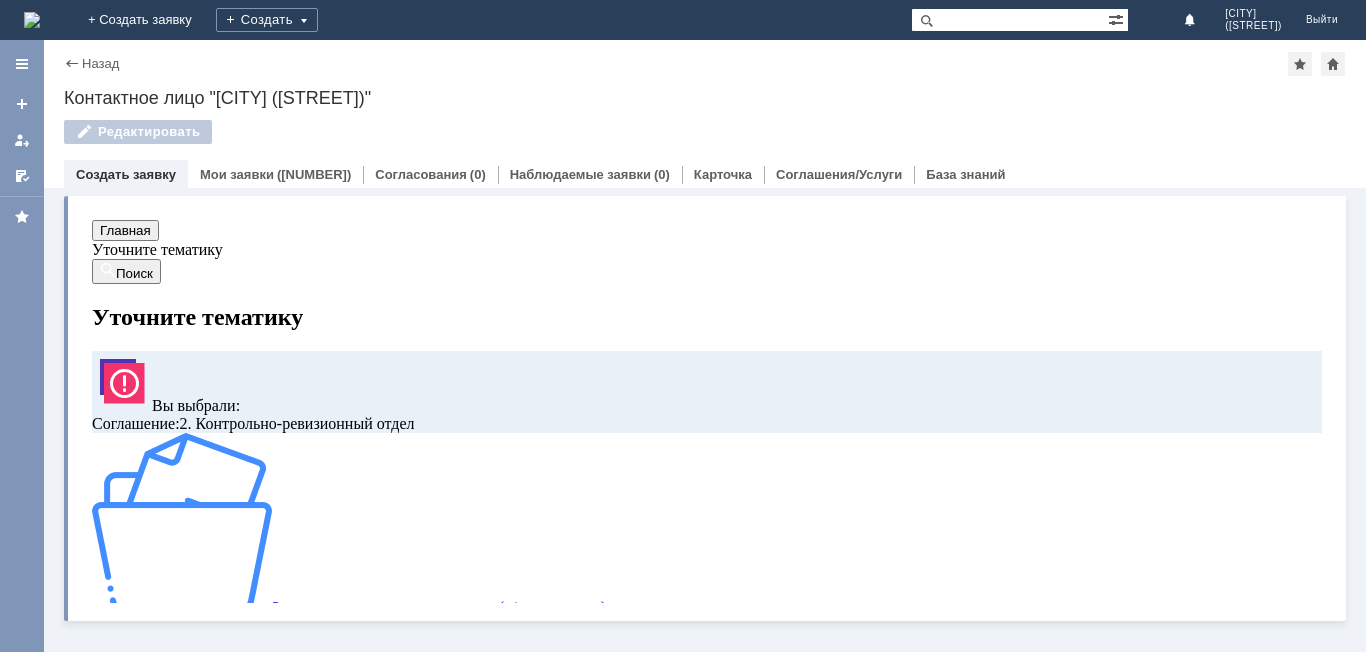 click at bounding box center [182, 523] 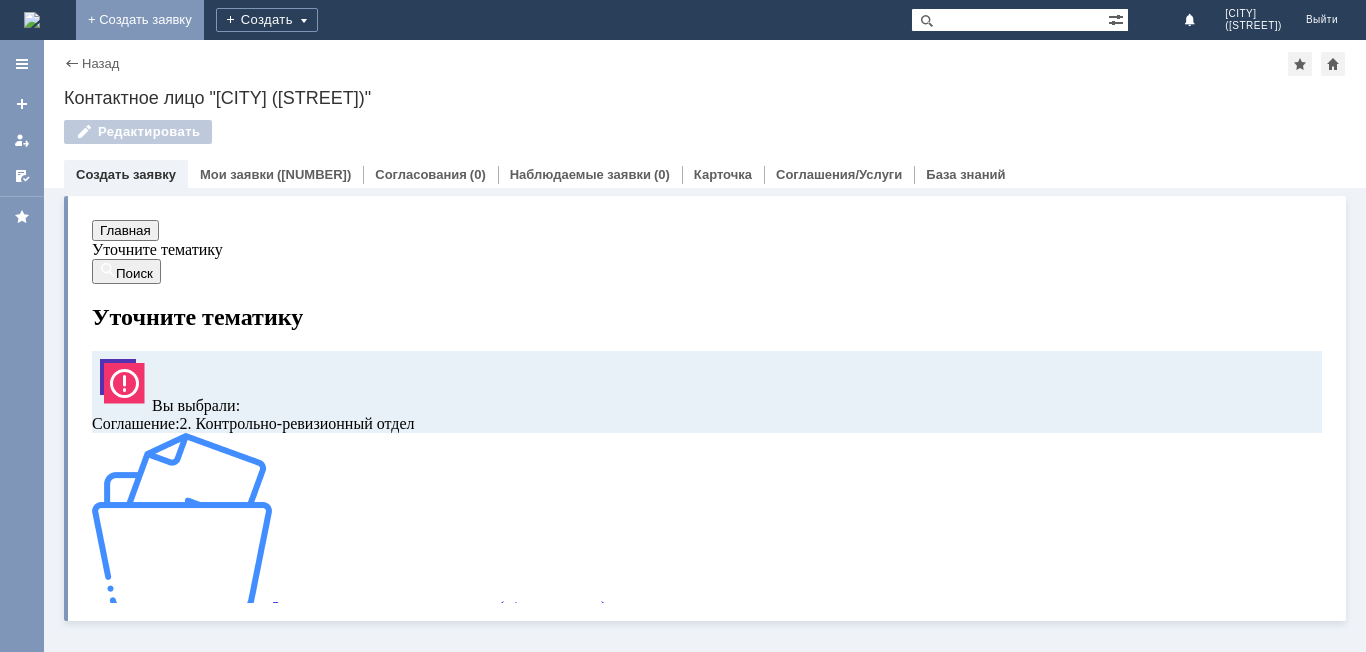 click on "+ Создать заявку" at bounding box center [140, 20] 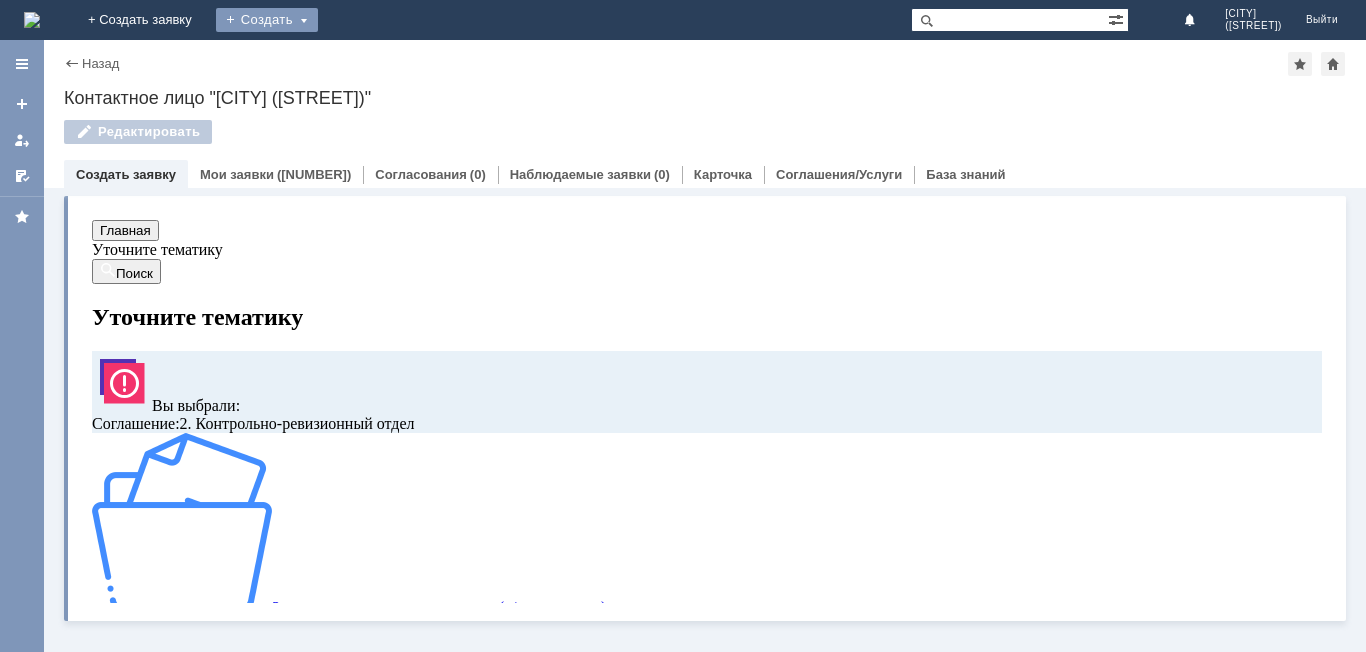 click on "Создать" at bounding box center (267, 20) 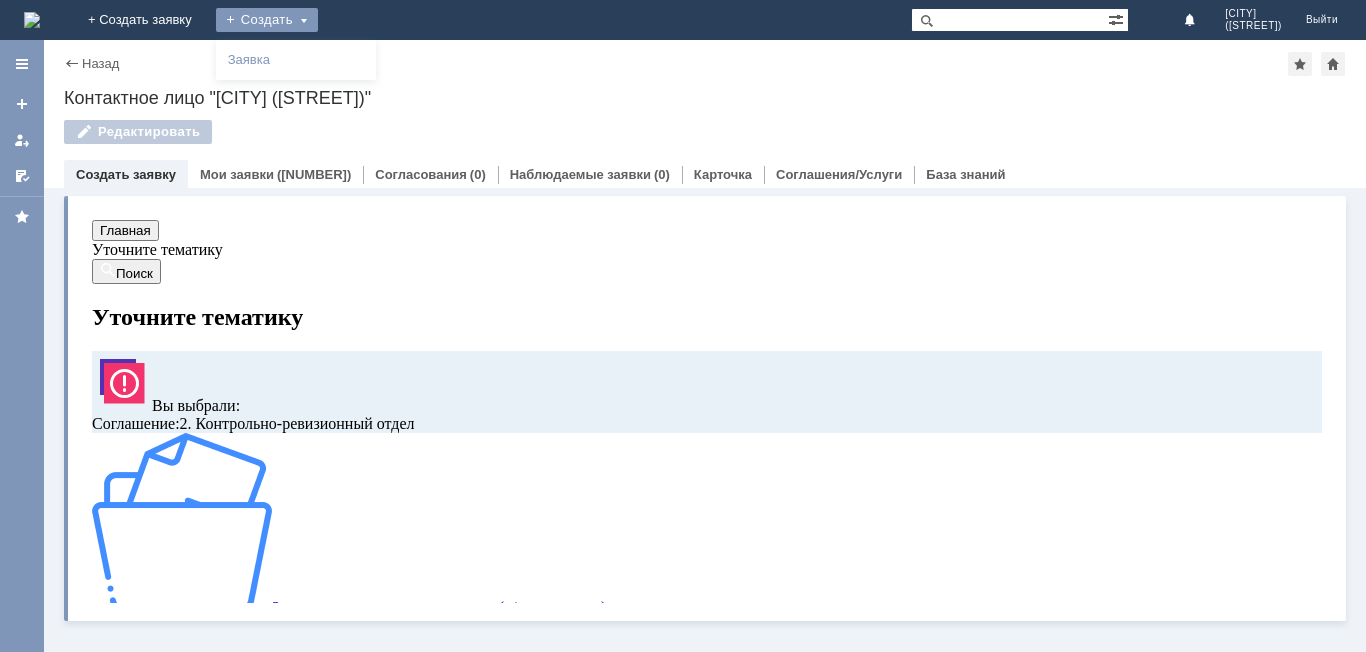 click on "Главная Уточните тематику  Поиск Уточните тематику Вы выбрали: Соглашение :  2. Контрольно-ревизионный отдел Запрос на согласование возврата (д/с или товара) Корректировка накладных Претензии по поставкам Проблема с подарочным сертификатом Списание просроченного товара Списание тестеров" at bounding box center (707, 883) 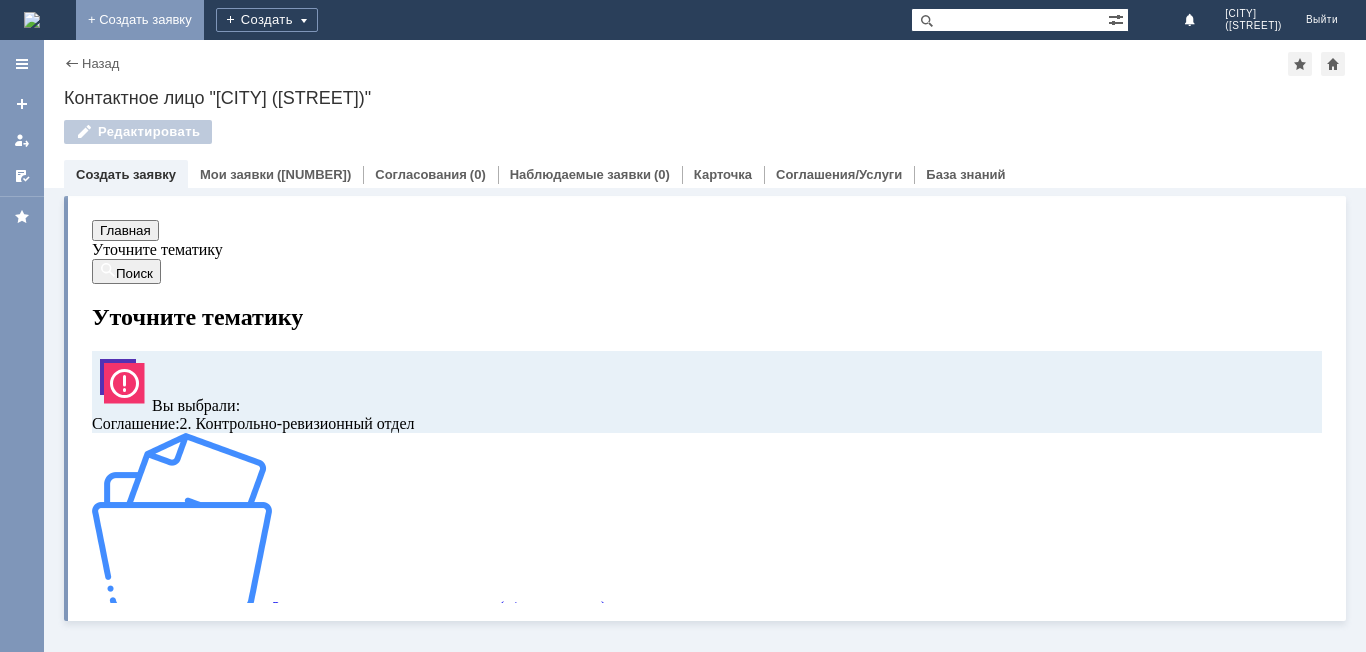 click on "+ Создать заявку" at bounding box center [140, 20] 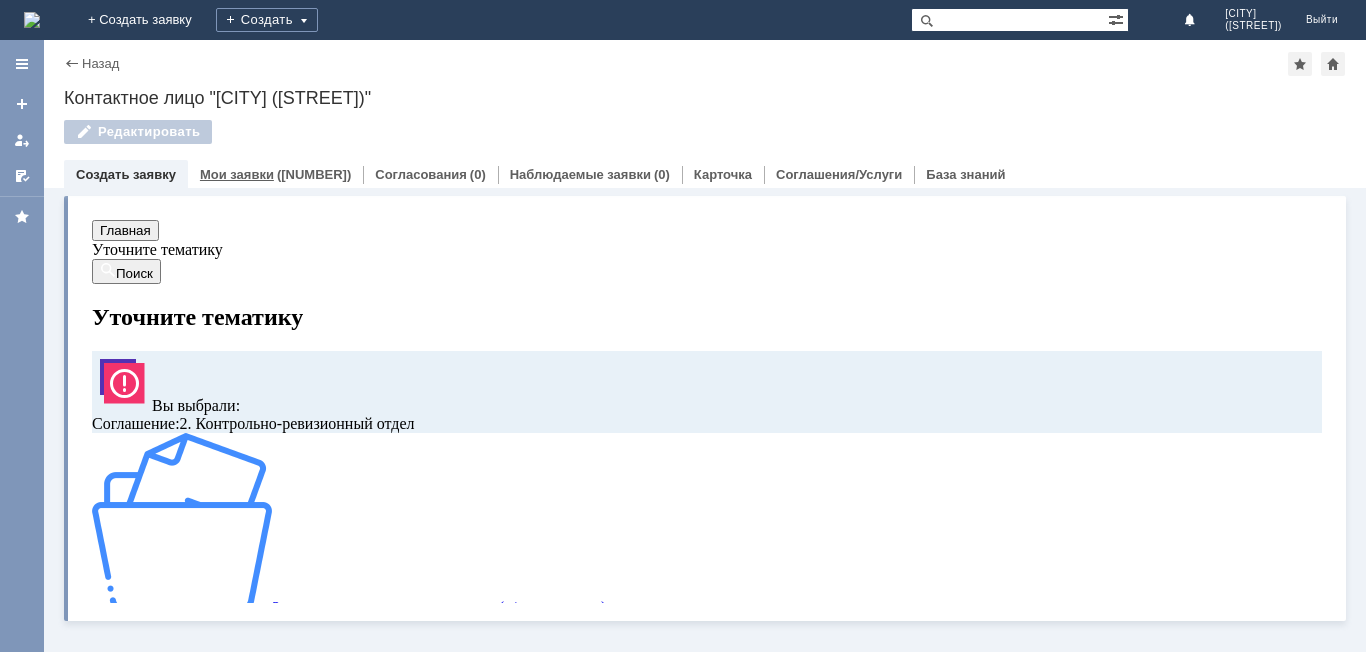 click on "Мои заявки" at bounding box center (237, 174) 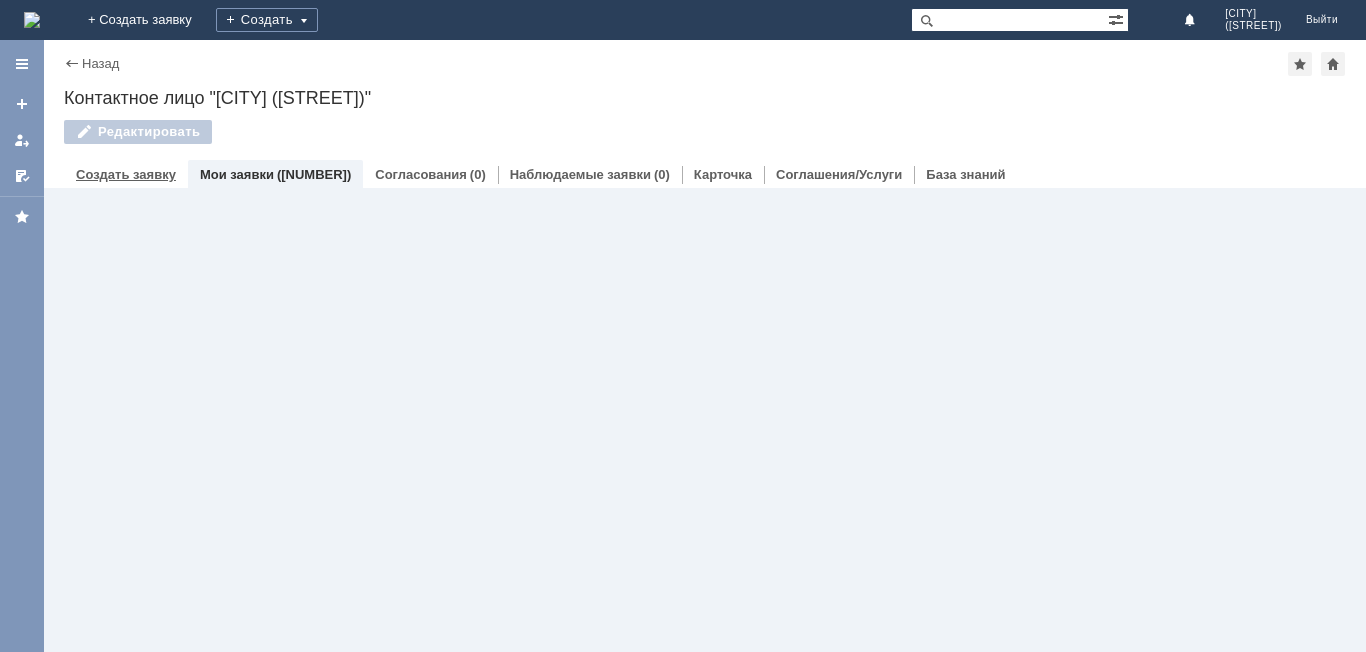 click on "Создать заявку" at bounding box center (126, 174) 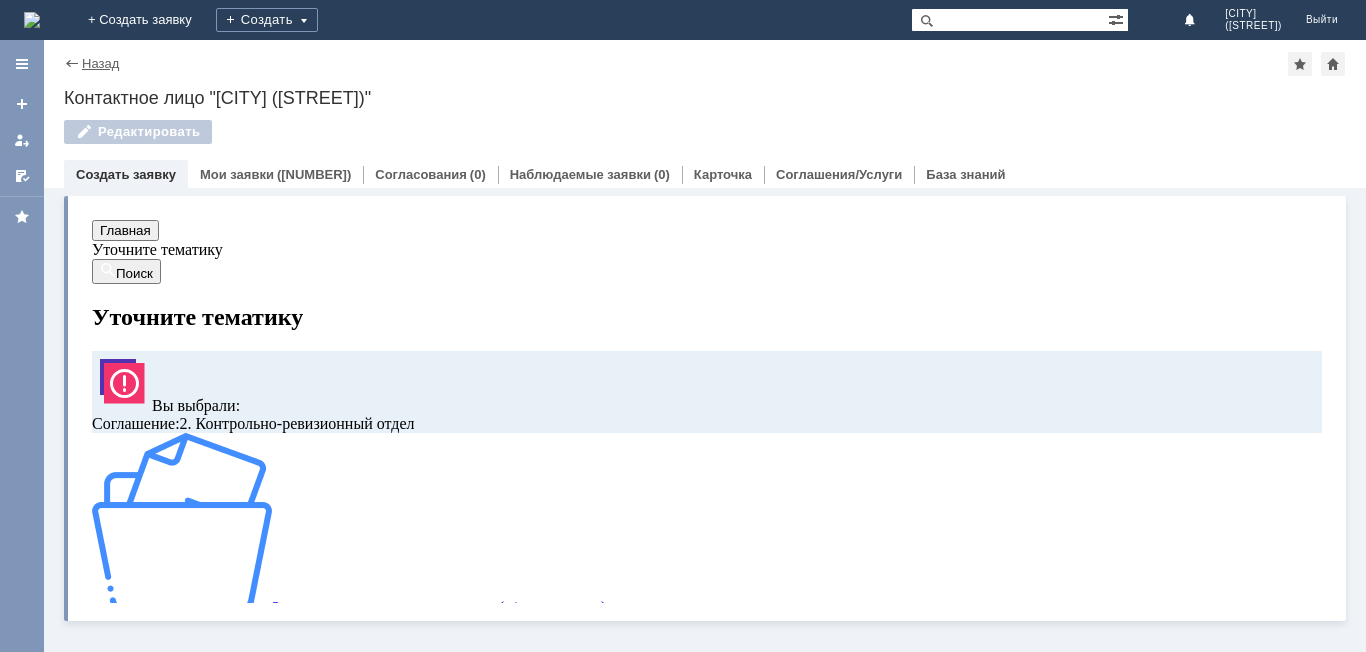 click on "Назад" at bounding box center [100, 63] 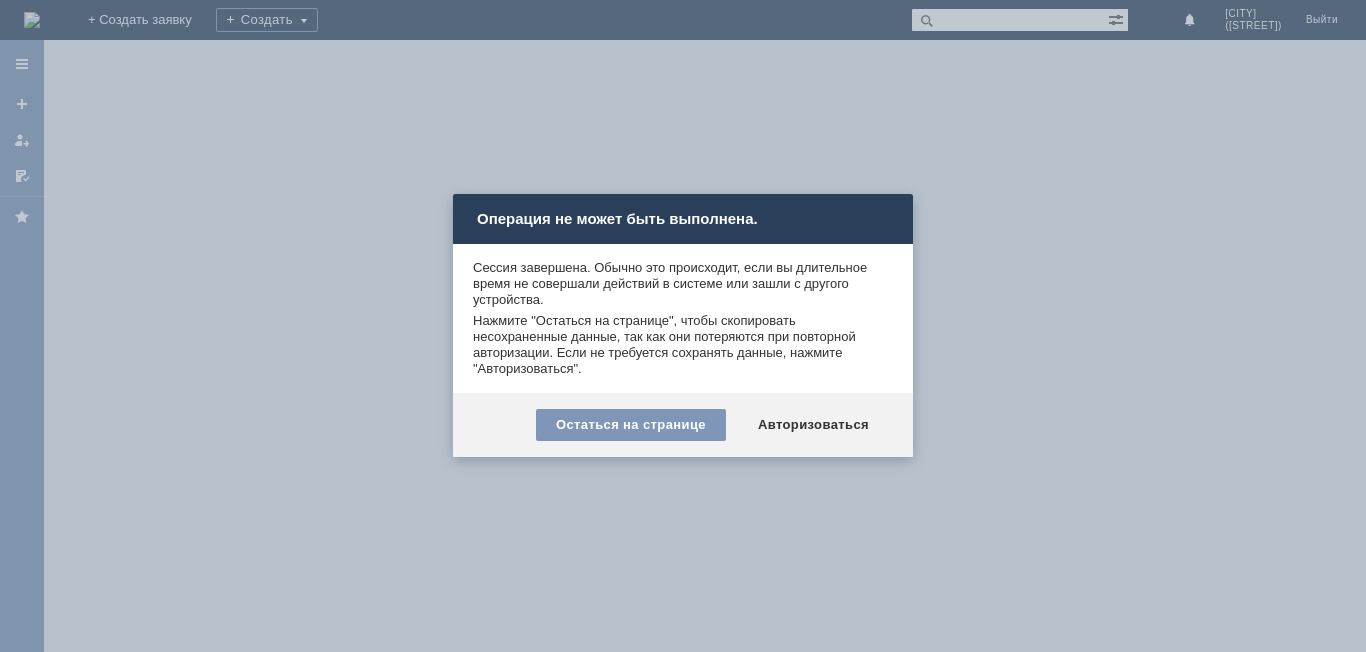 click on "Остаться на странице" at bounding box center [631, 425] 